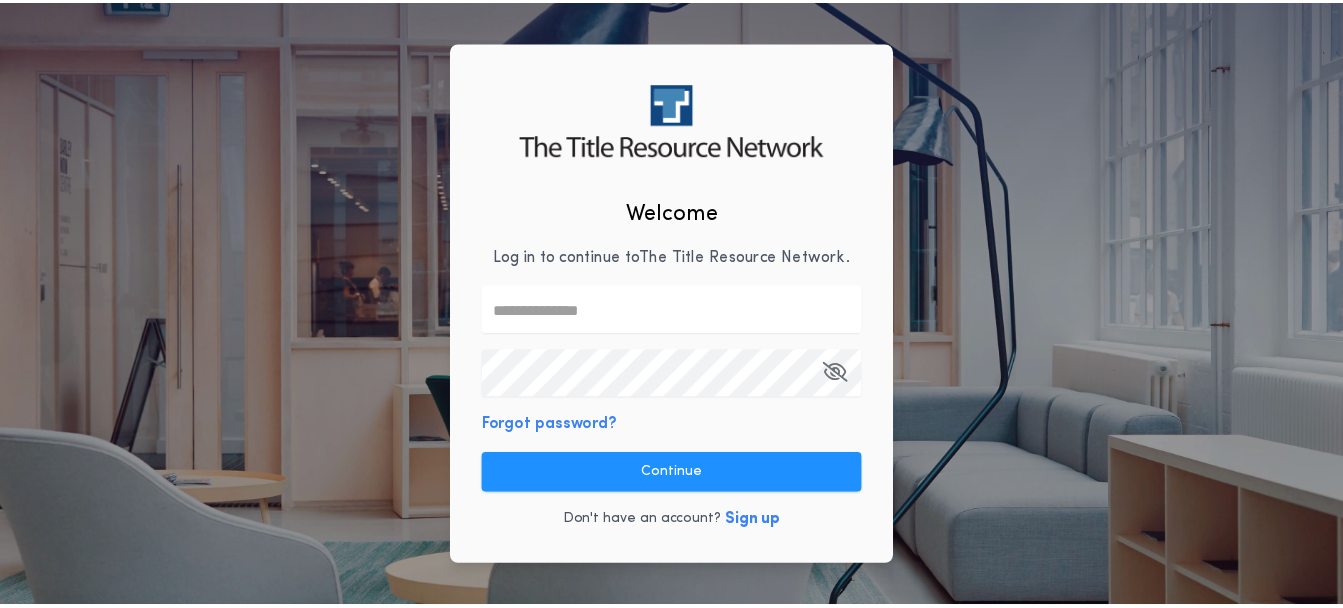 scroll, scrollTop: 0, scrollLeft: 0, axis: both 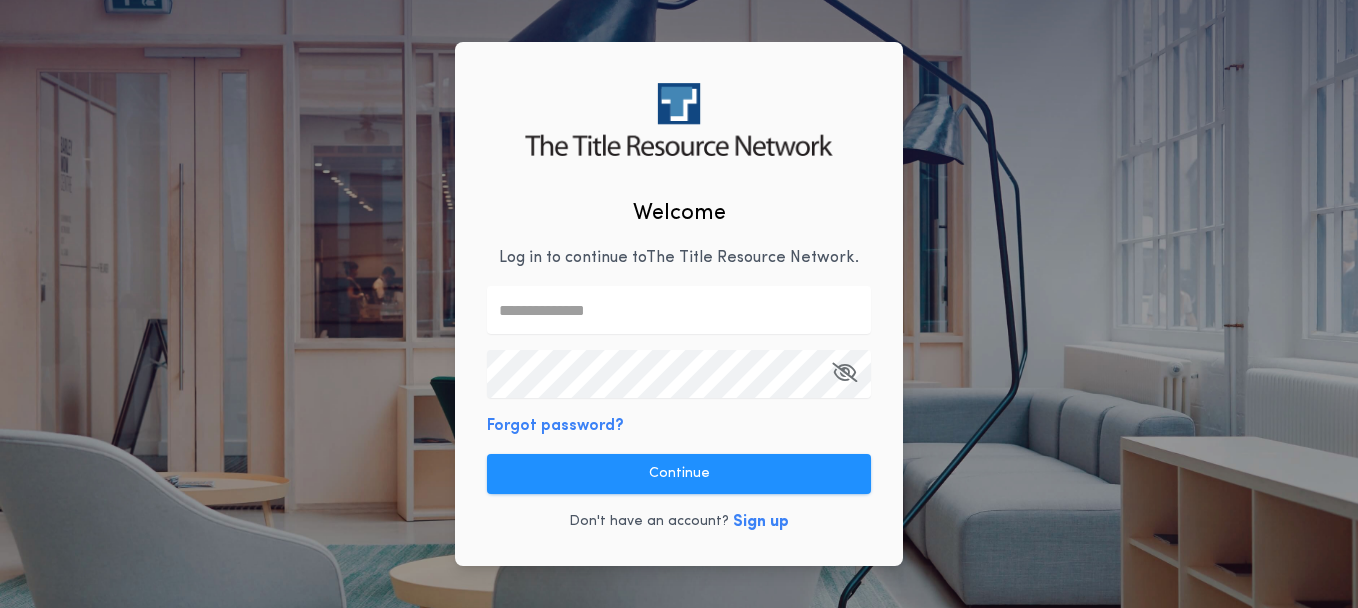 click at bounding box center [679, 310] 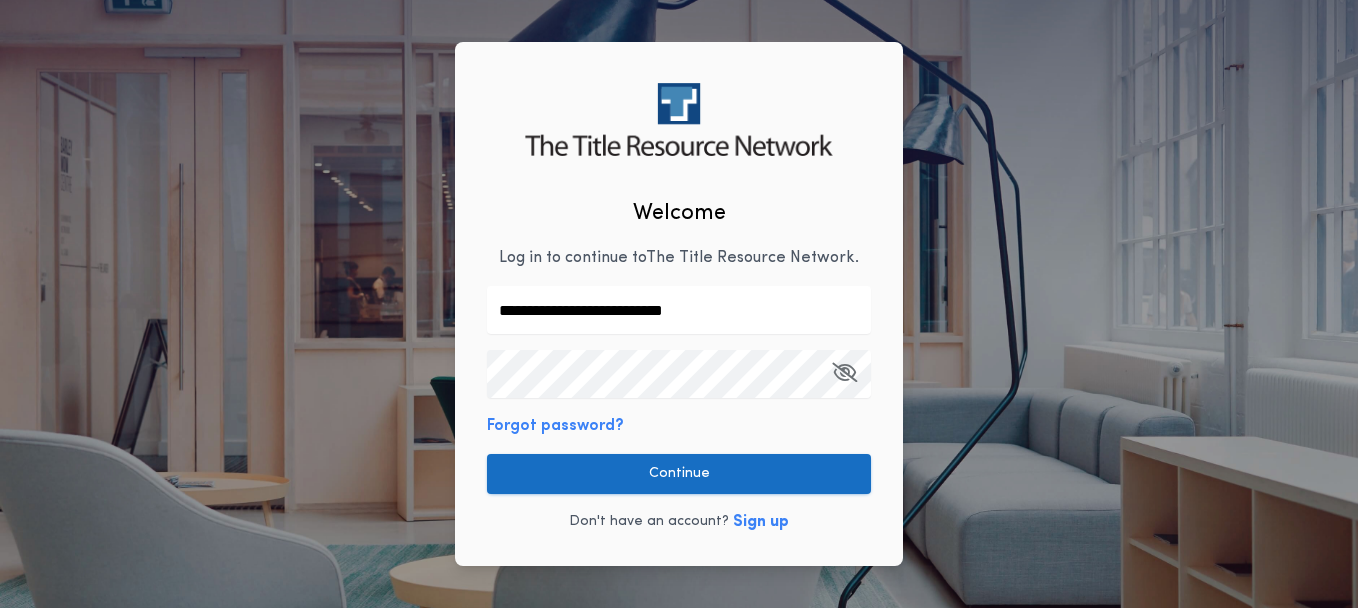 click on "Continue" at bounding box center [679, 474] 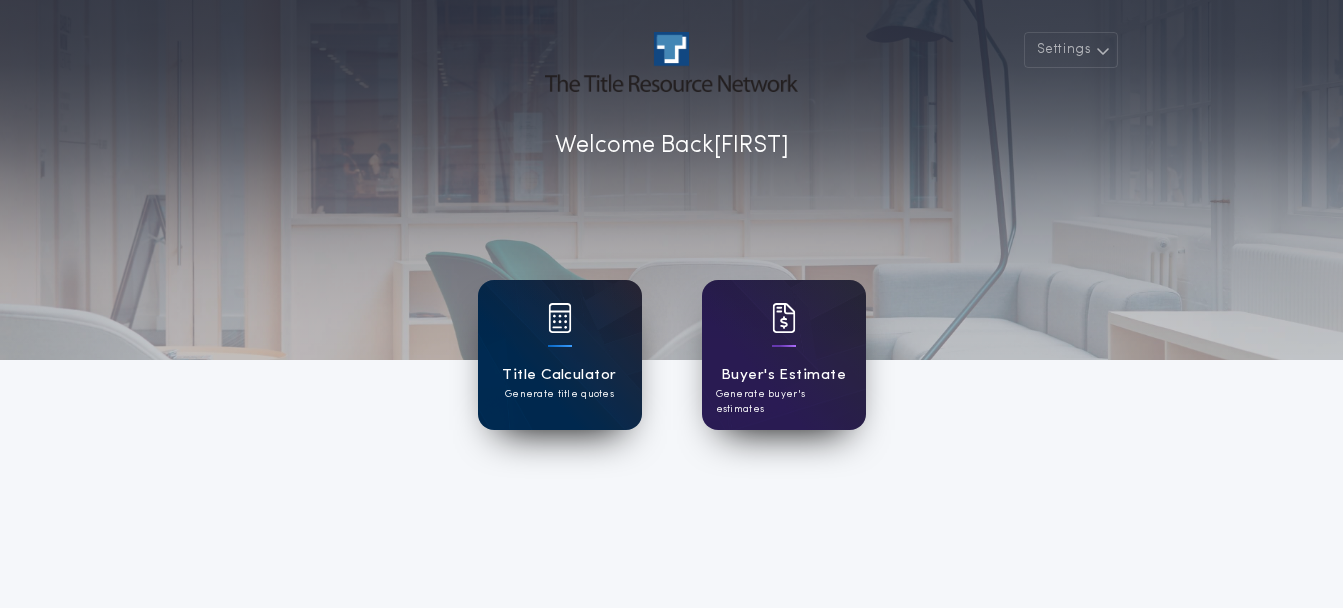 click at bounding box center [560, 331] 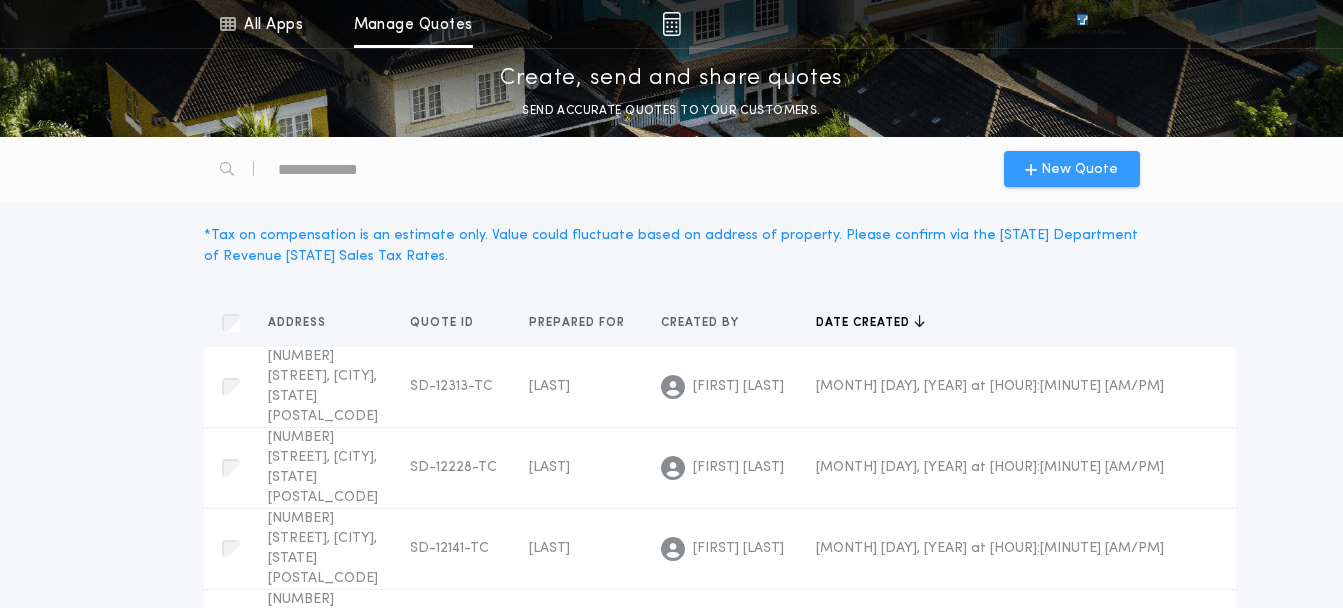 click on "New Quote" at bounding box center (1079, 169) 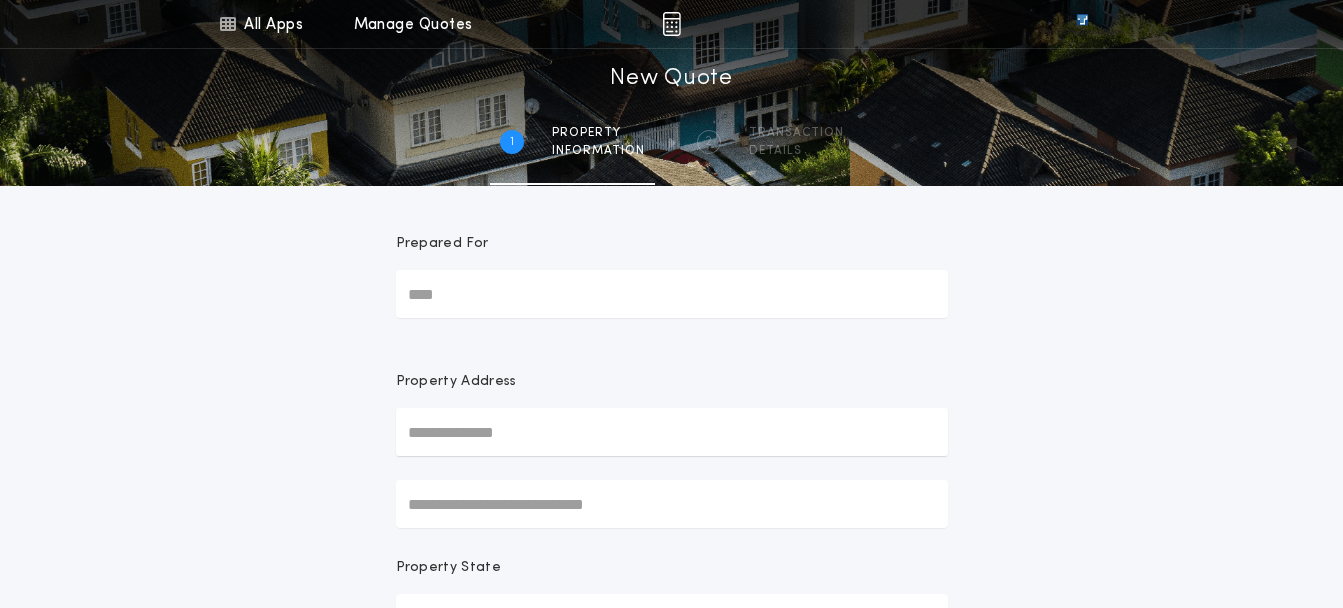 click on "Prepared For" at bounding box center (672, 294) 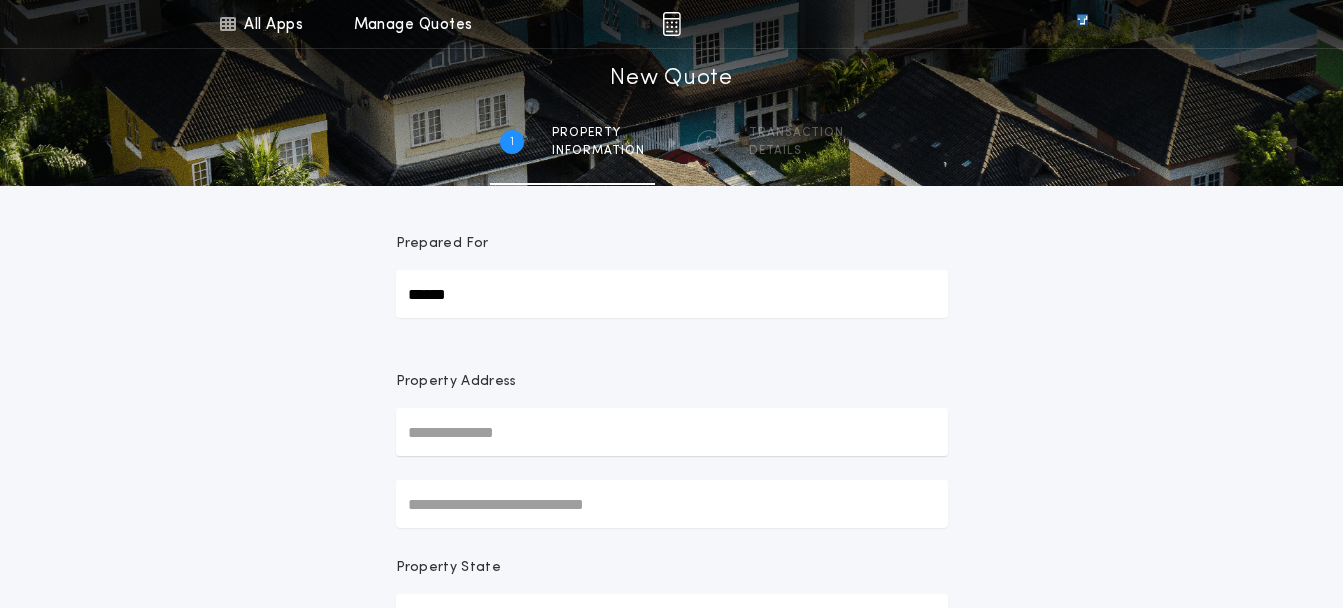type on "******" 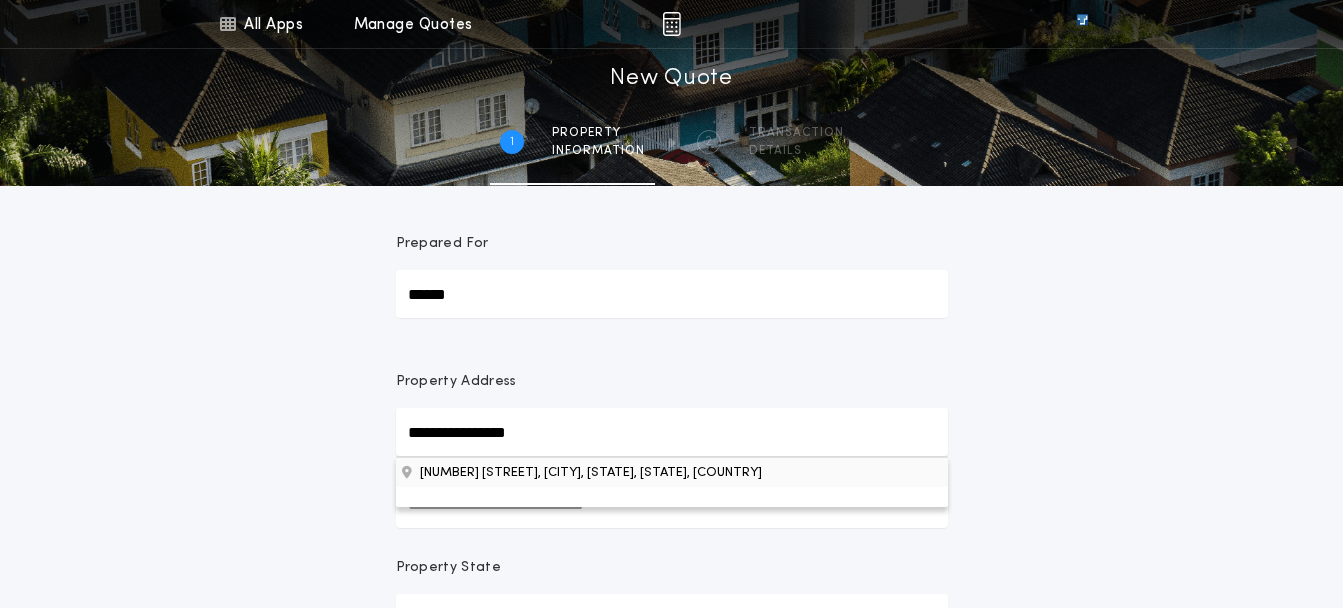 type on "**********" 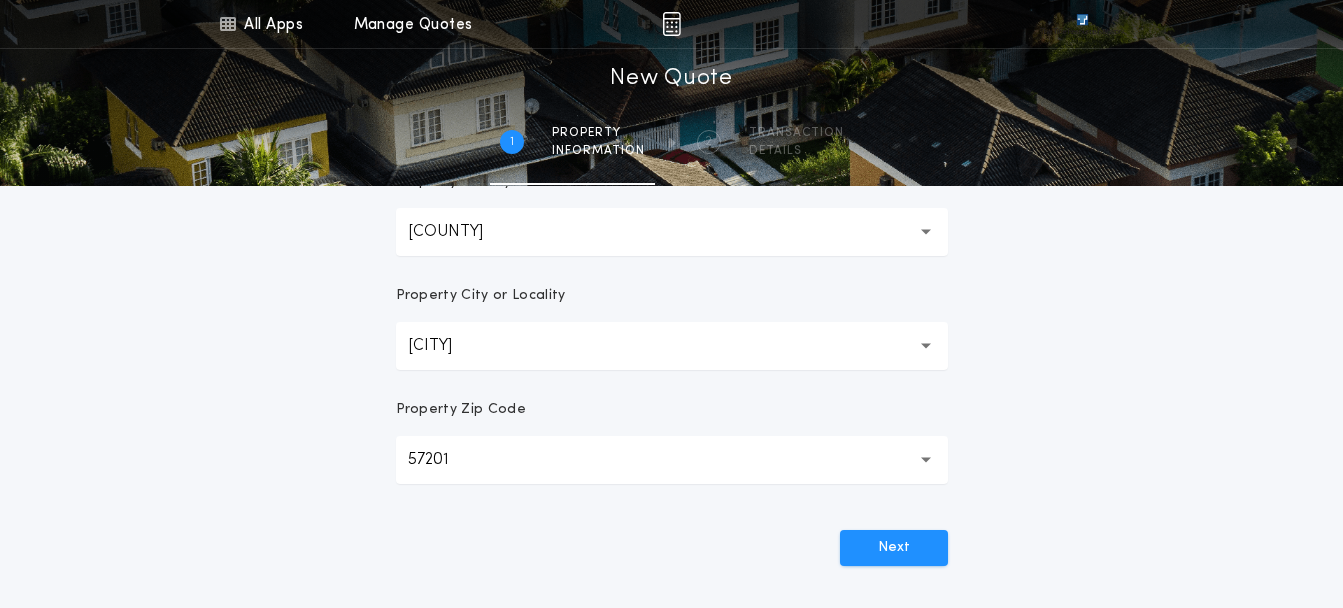 scroll, scrollTop: 600, scrollLeft: 0, axis: vertical 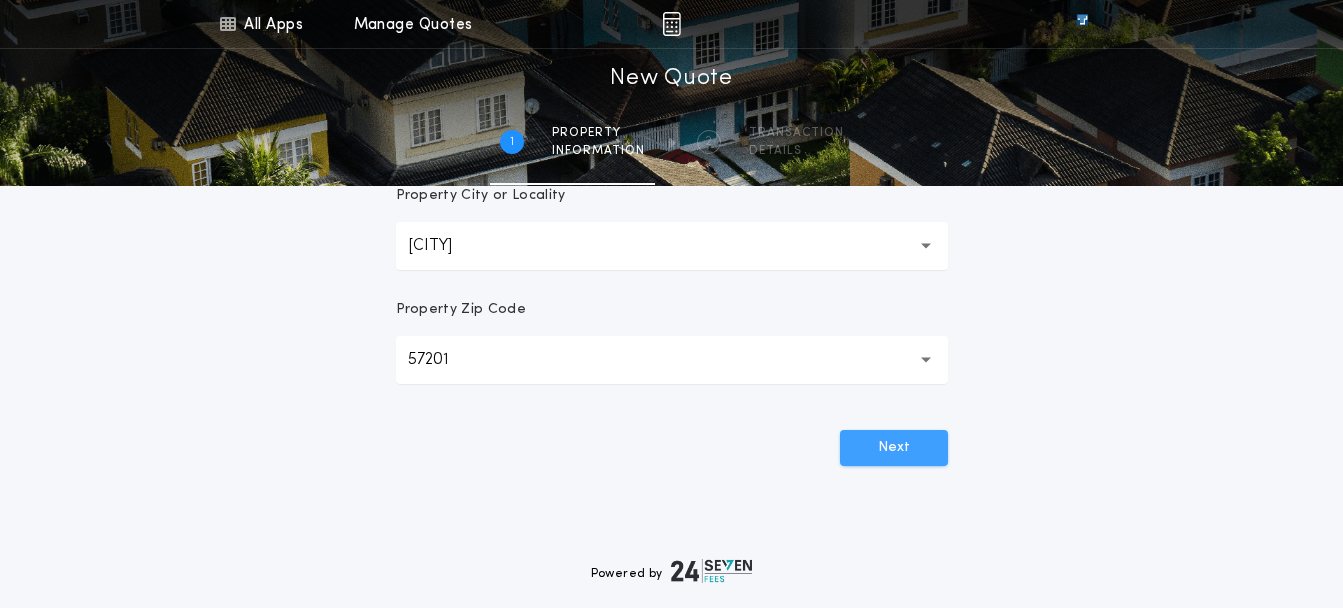 click on "Next" at bounding box center (894, 448) 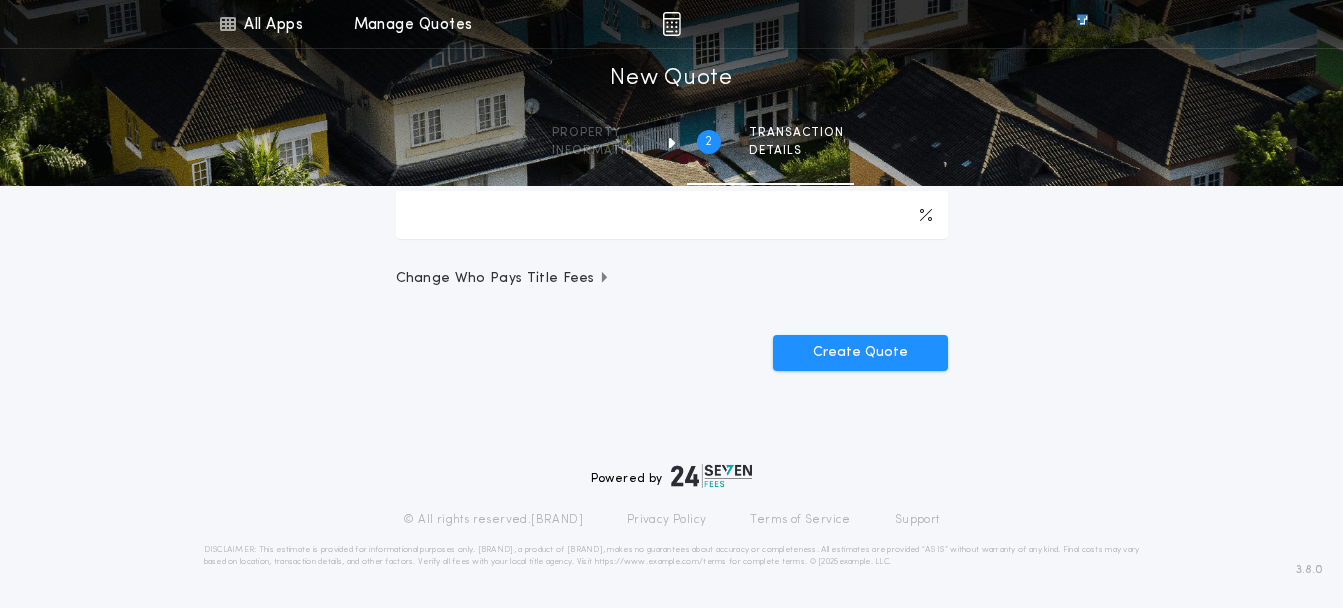 scroll, scrollTop: 0, scrollLeft: 0, axis: both 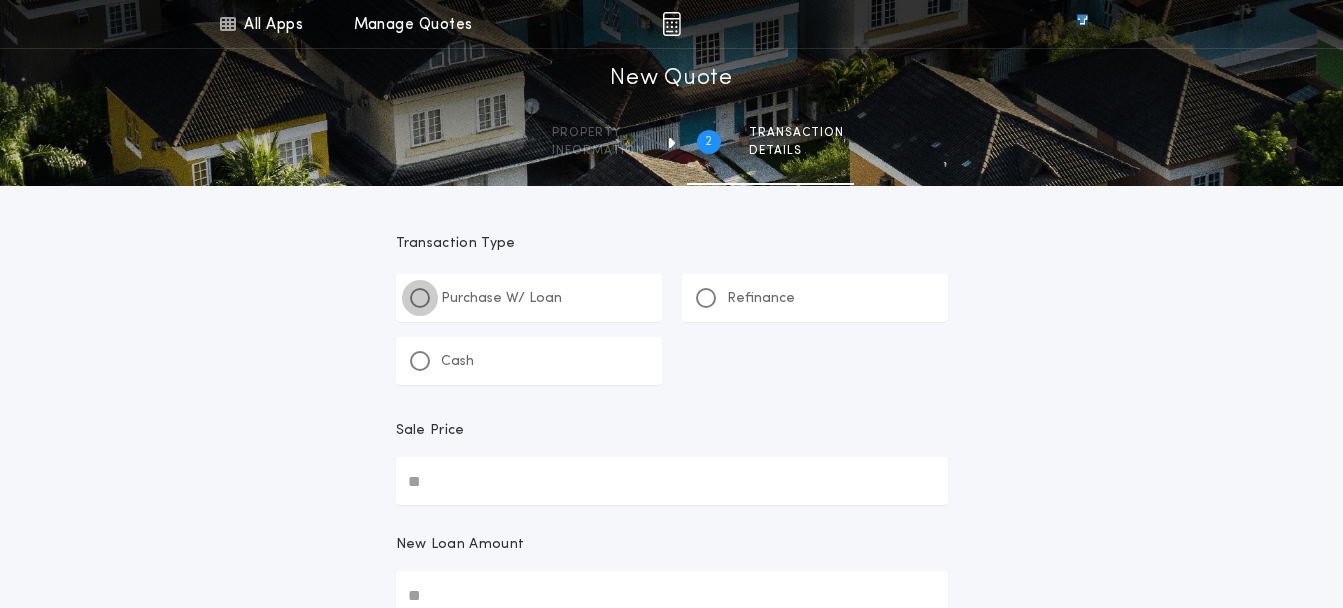 click at bounding box center [420, 298] 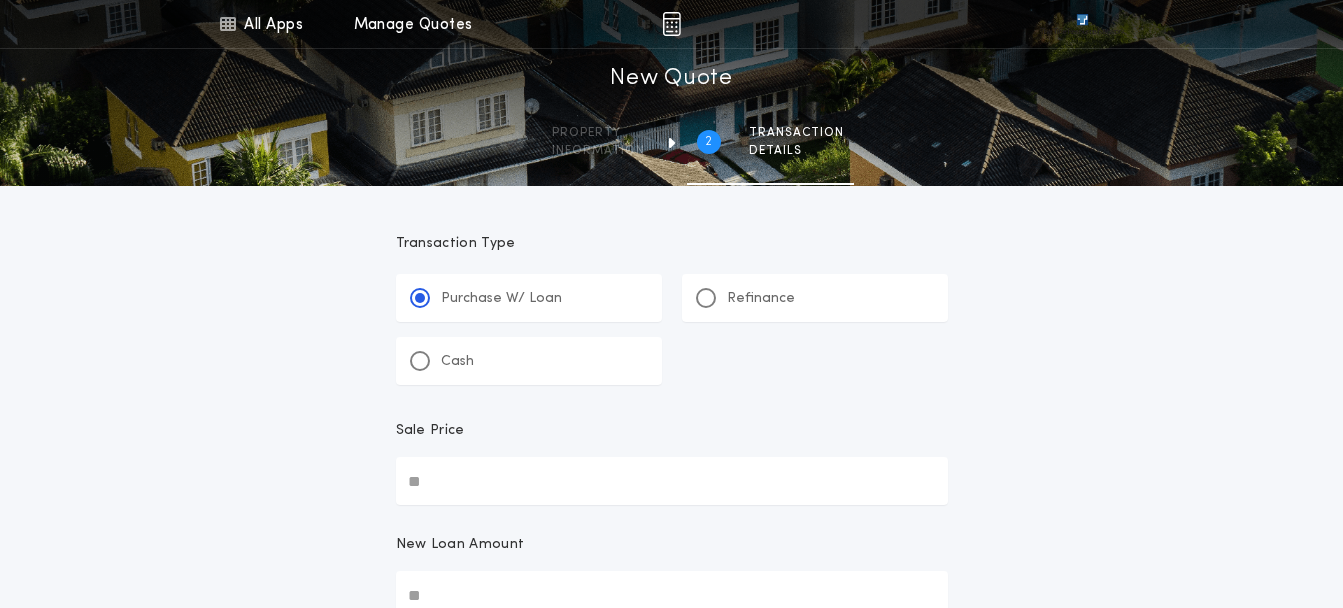 click on "Sale Price" at bounding box center (672, 481) 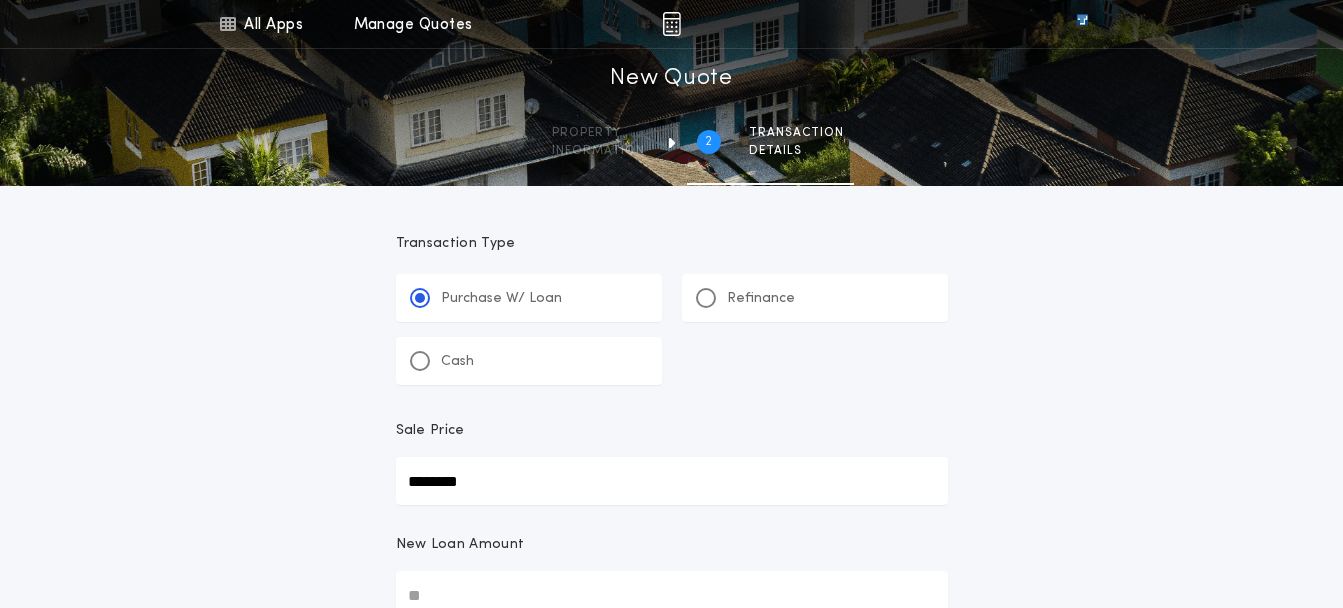 type on "********" 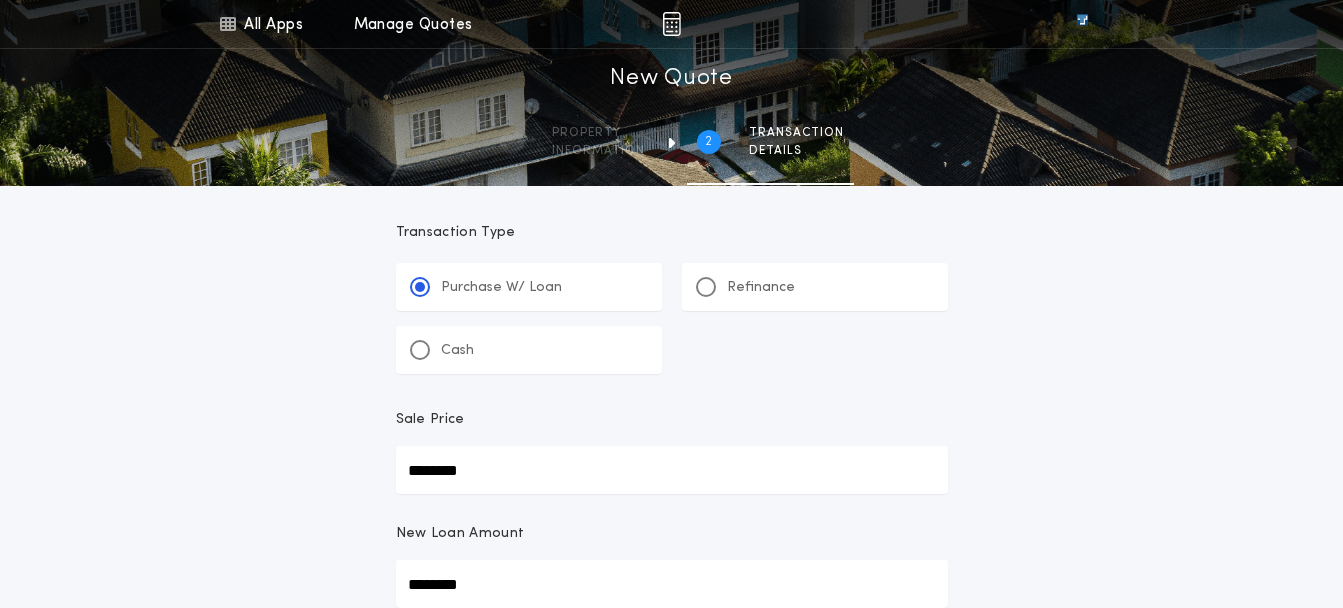 type on "********" 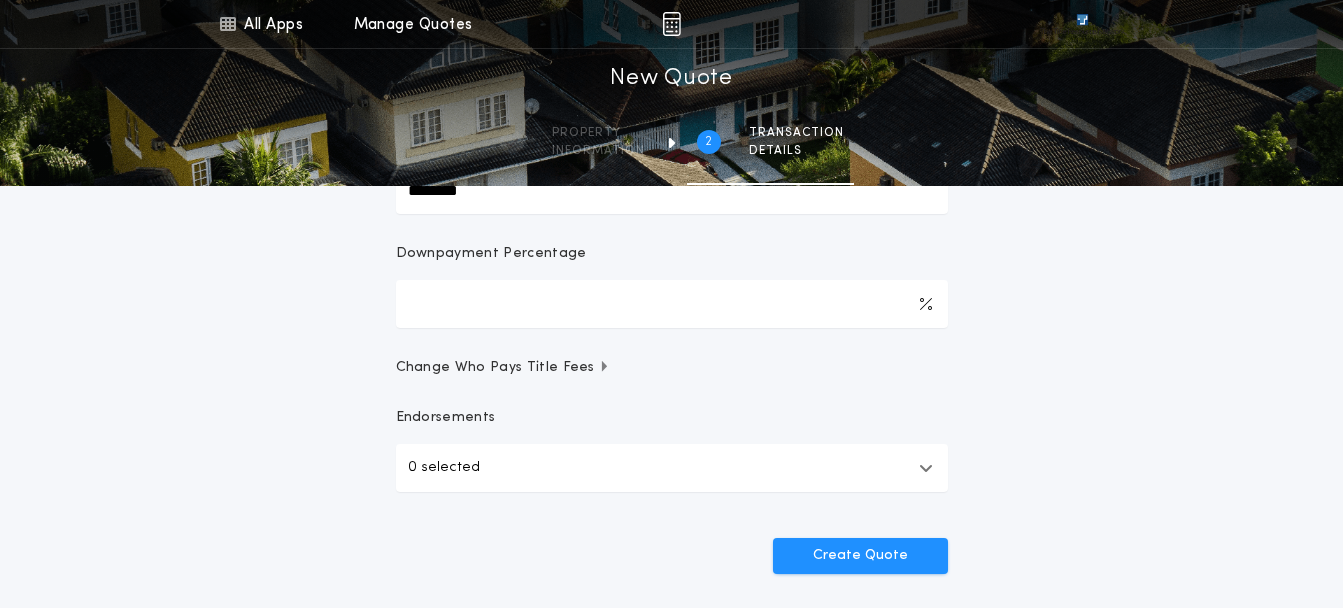 scroll, scrollTop: 505, scrollLeft: 0, axis: vertical 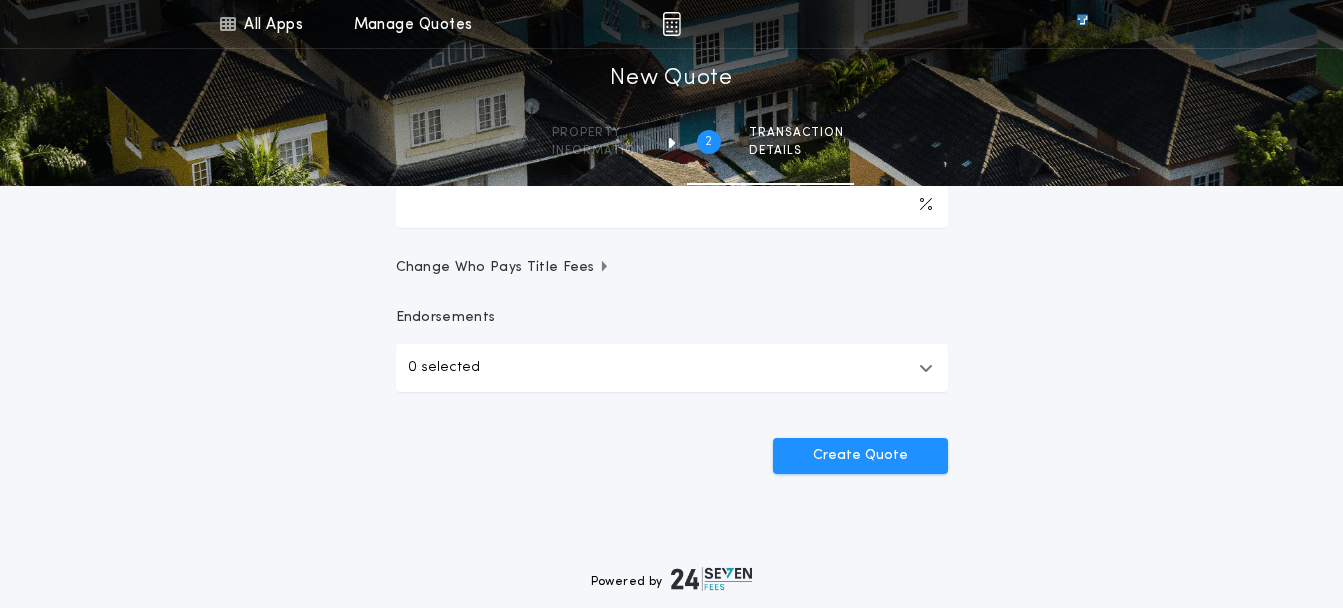click on "0 selected" at bounding box center [672, 368] 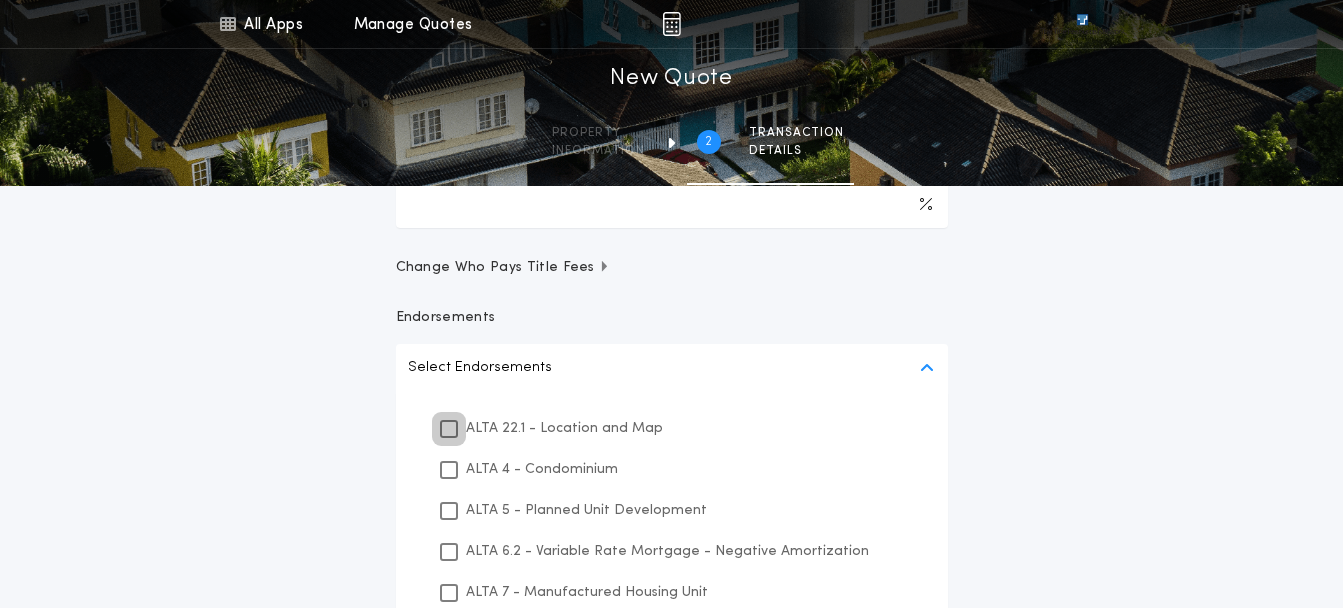 click at bounding box center (449, 429) 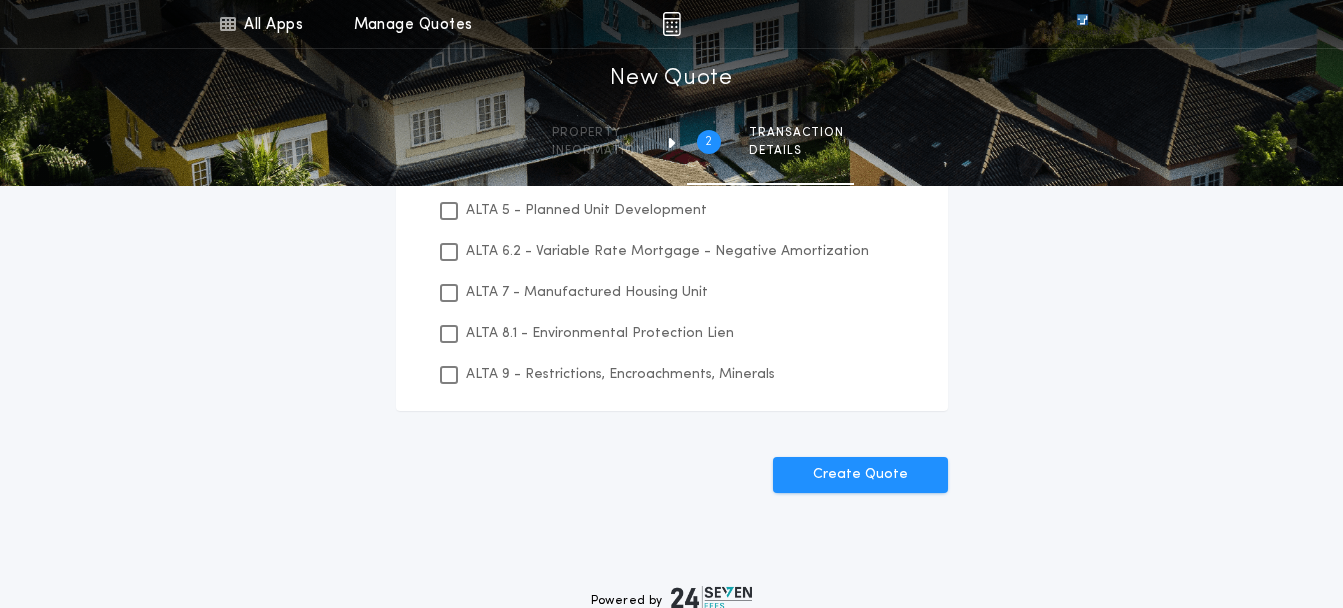 scroll, scrollTop: 905, scrollLeft: 0, axis: vertical 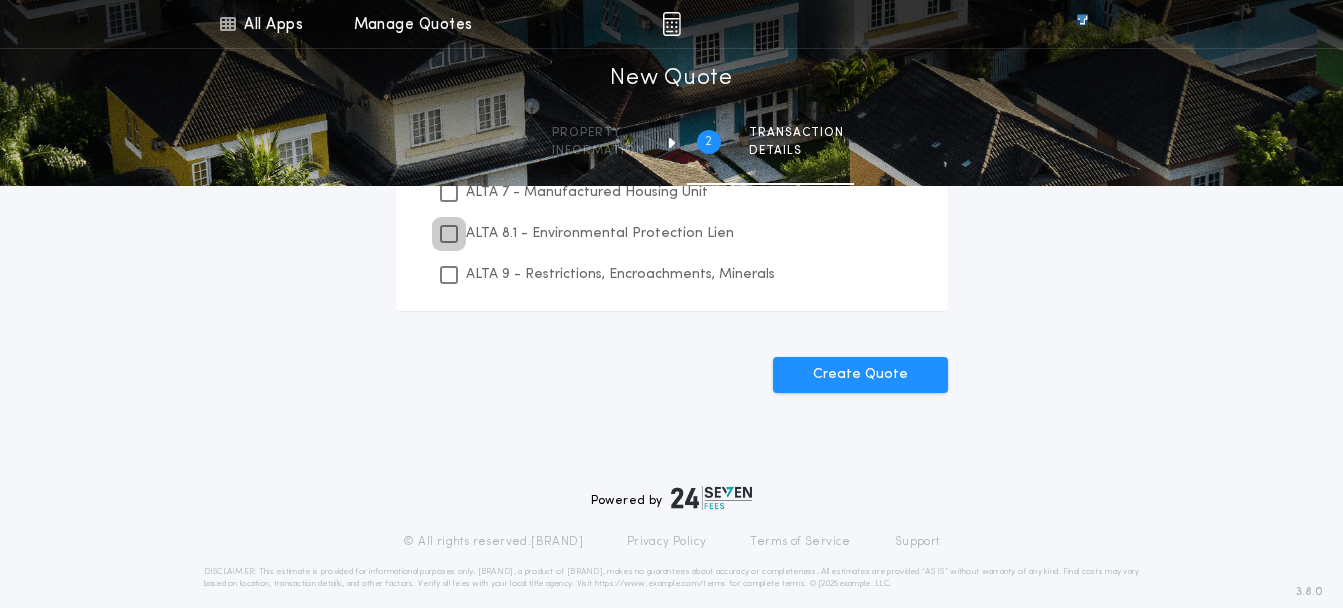 drag, startPoint x: 449, startPoint y: 231, endPoint x: 455, endPoint y: 281, distance: 50.358715 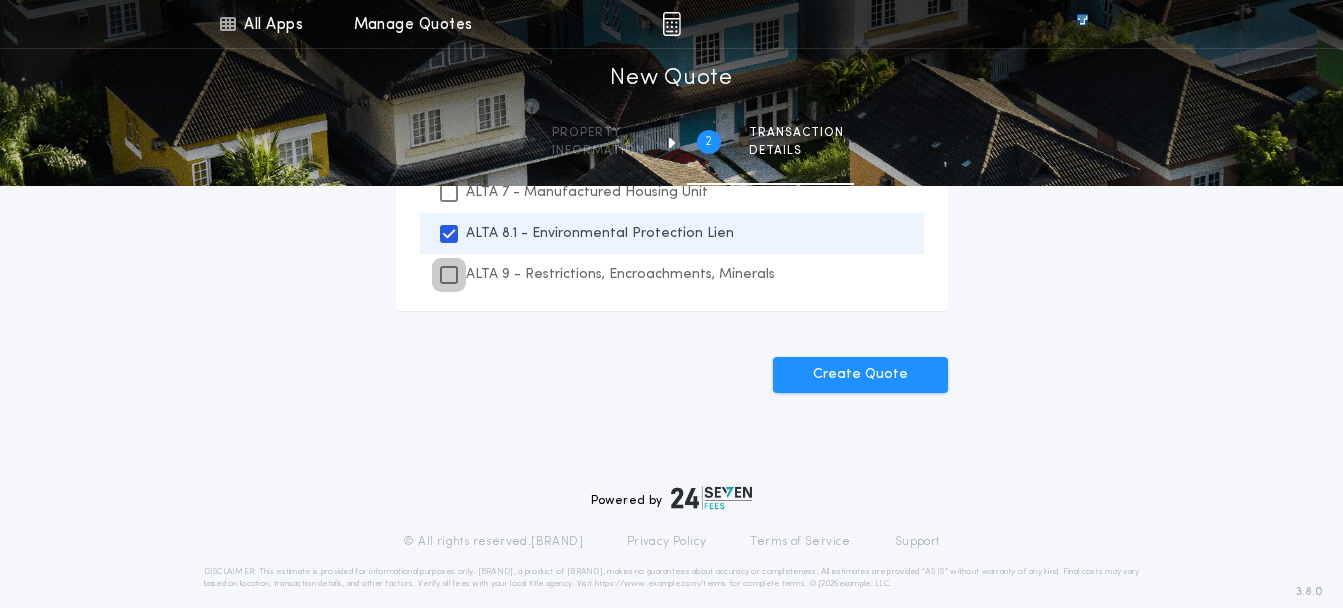 click at bounding box center (449, 275) 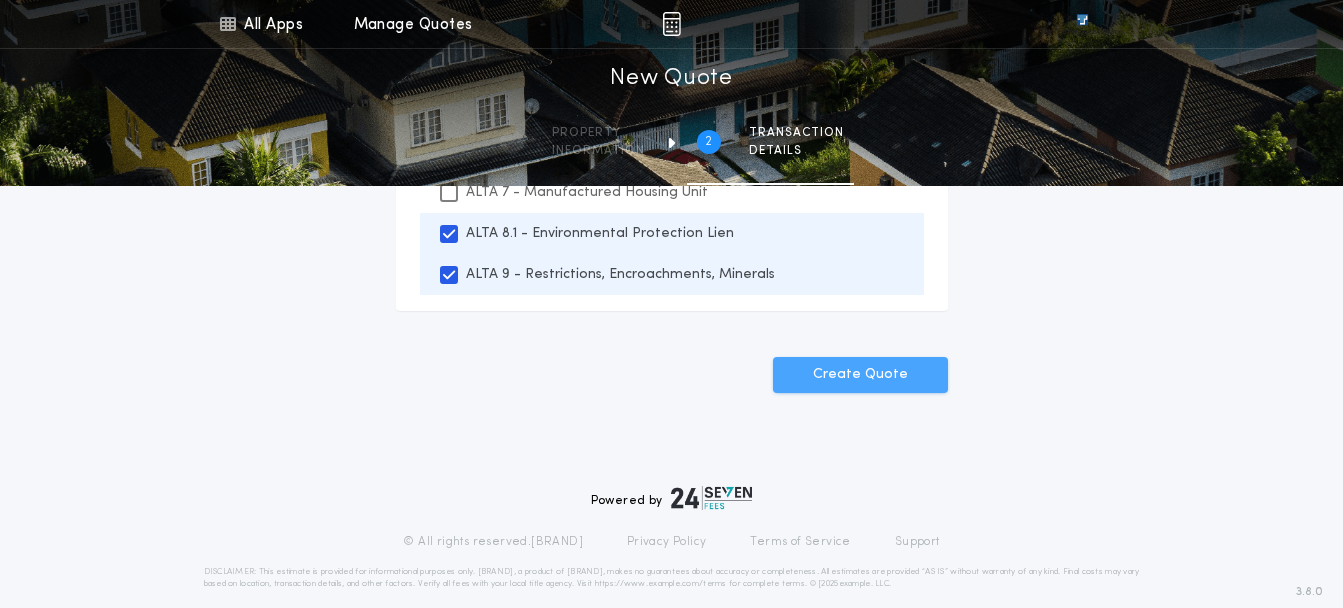 click on "Create Quote" at bounding box center [860, 375] 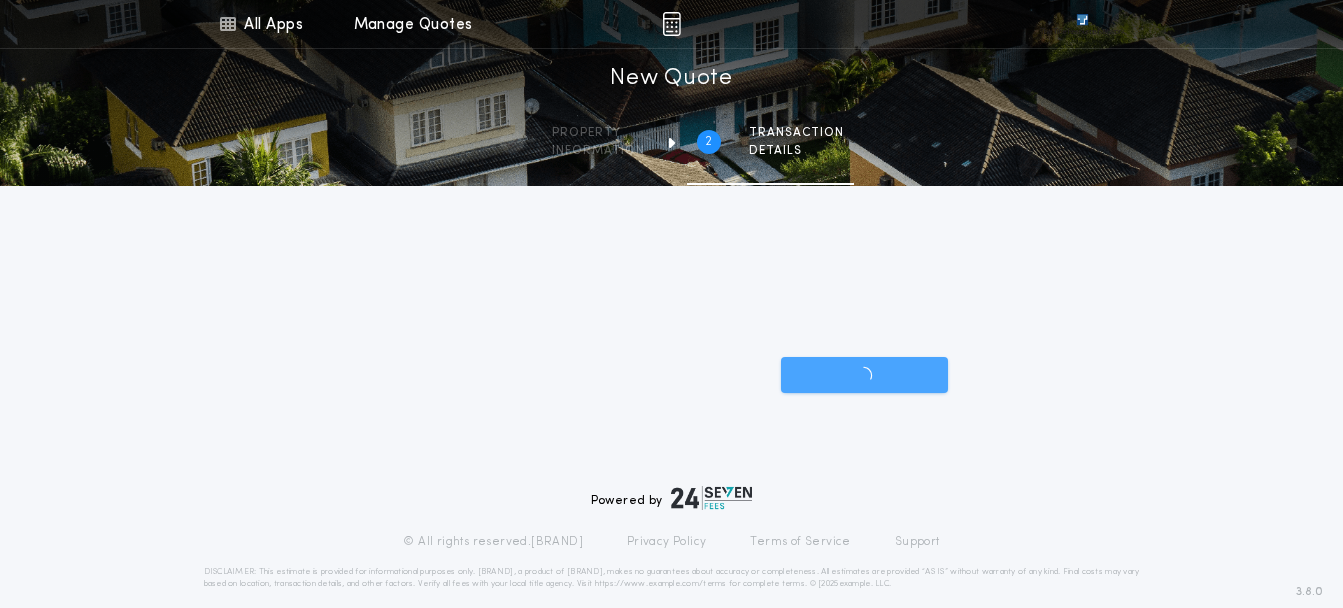 scroll, scrollTop: 608, scrollLeft: 0, axis: vertical 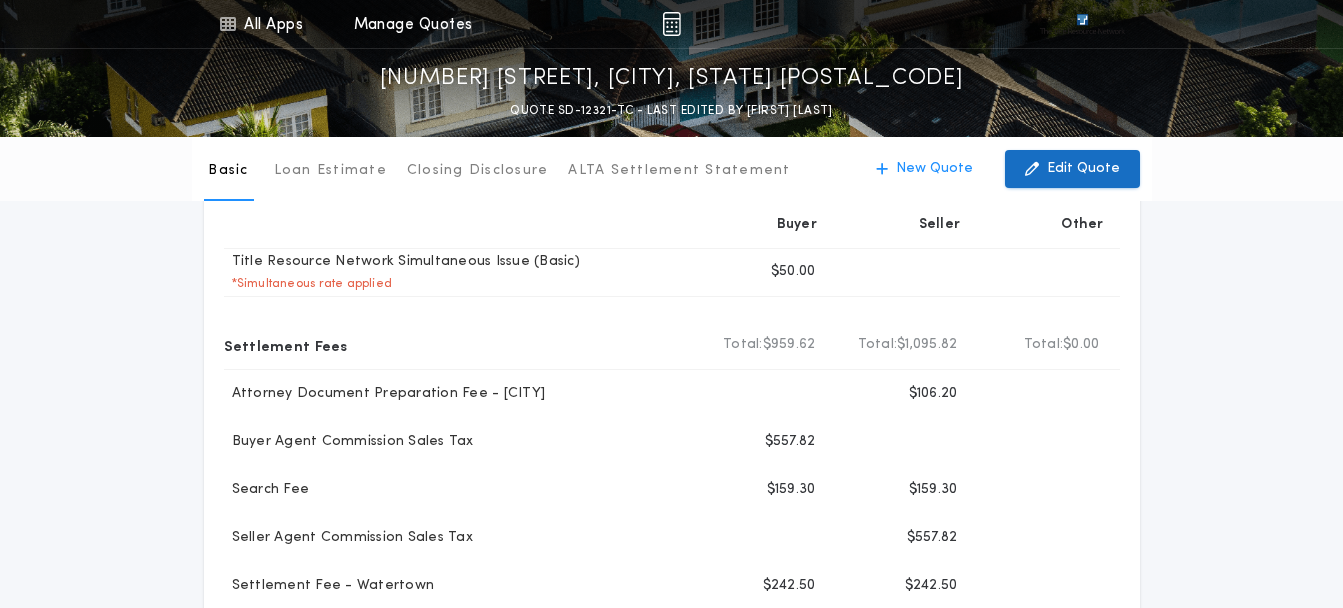 click on "Edit Quote" at bounding box center (1083, 169) 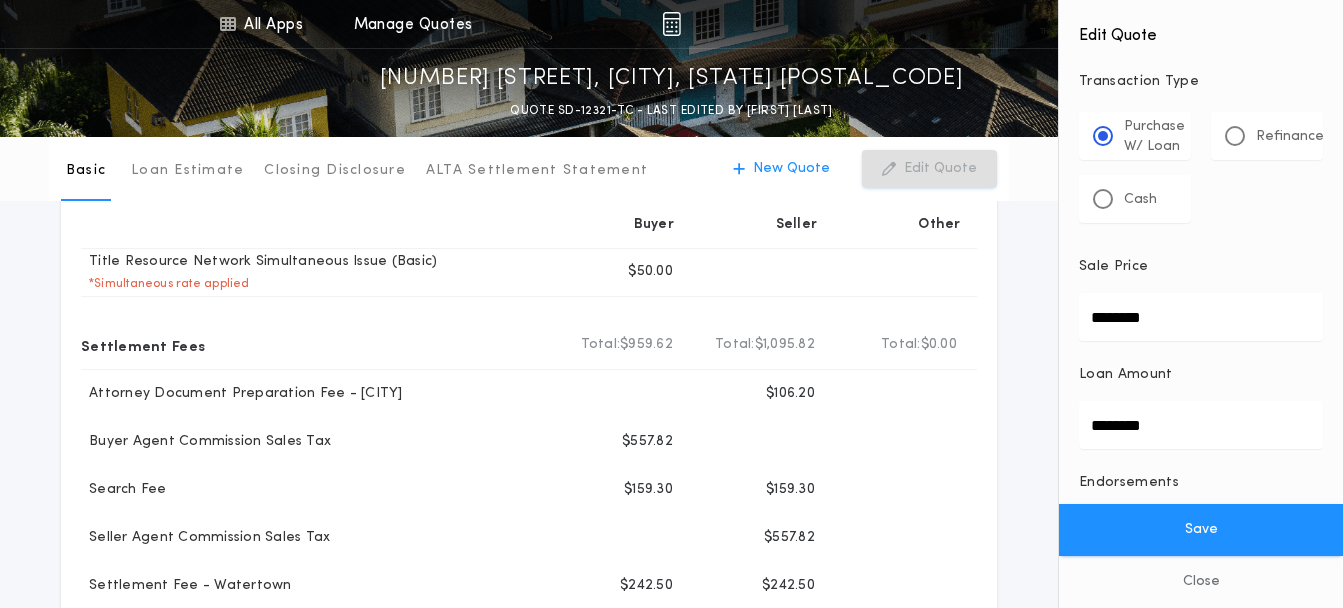drag, startPoint x: 1177, startPoint y: 429, endPoint x: 1077, endPoint y: 432, distance: 100.04499 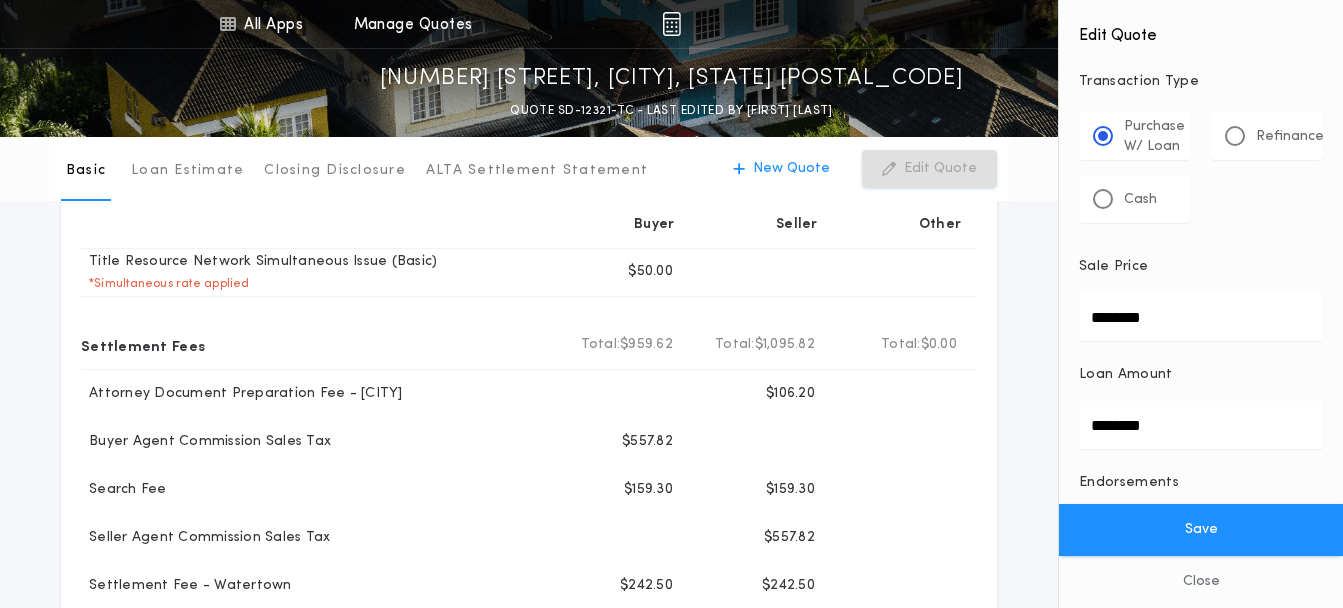 type on "********" 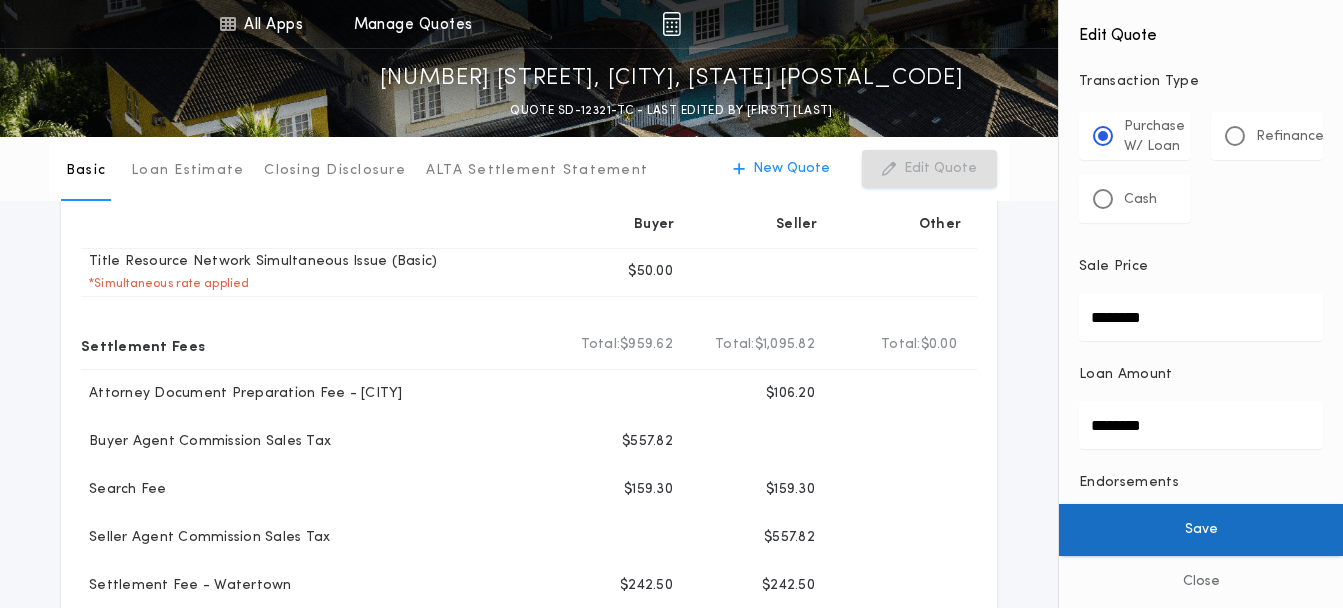 click on "Save" at bounding box center (1201, 530) 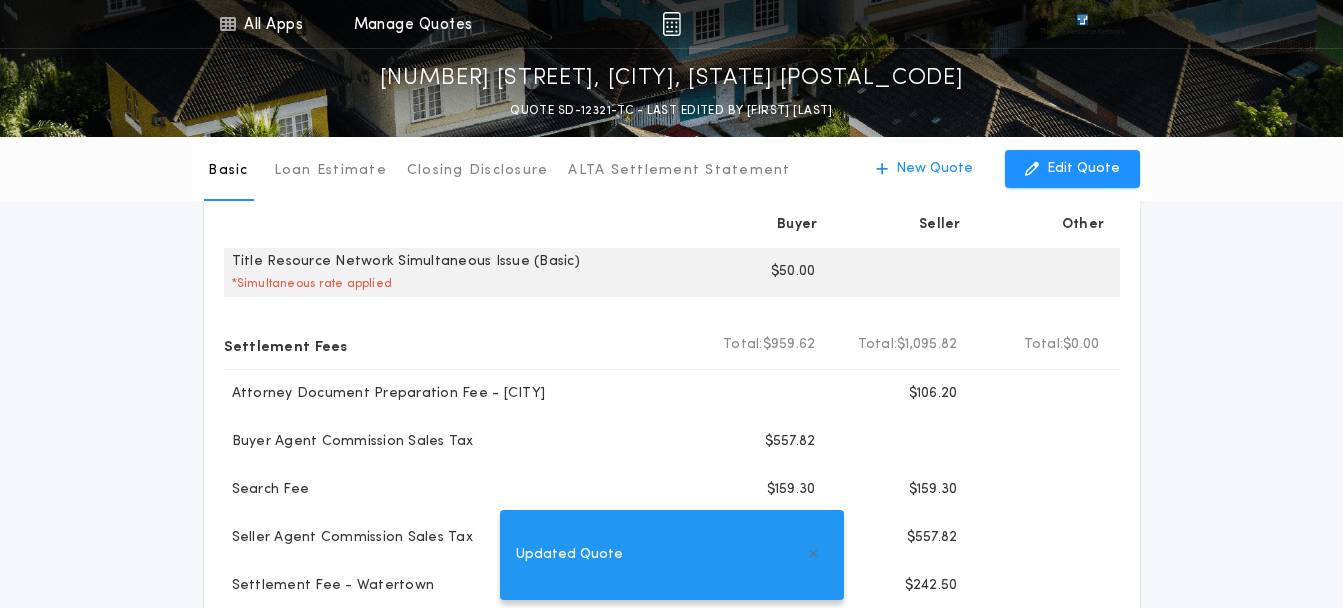 scroll, scrollTop: 0, scrollLeft: 0, axis: both 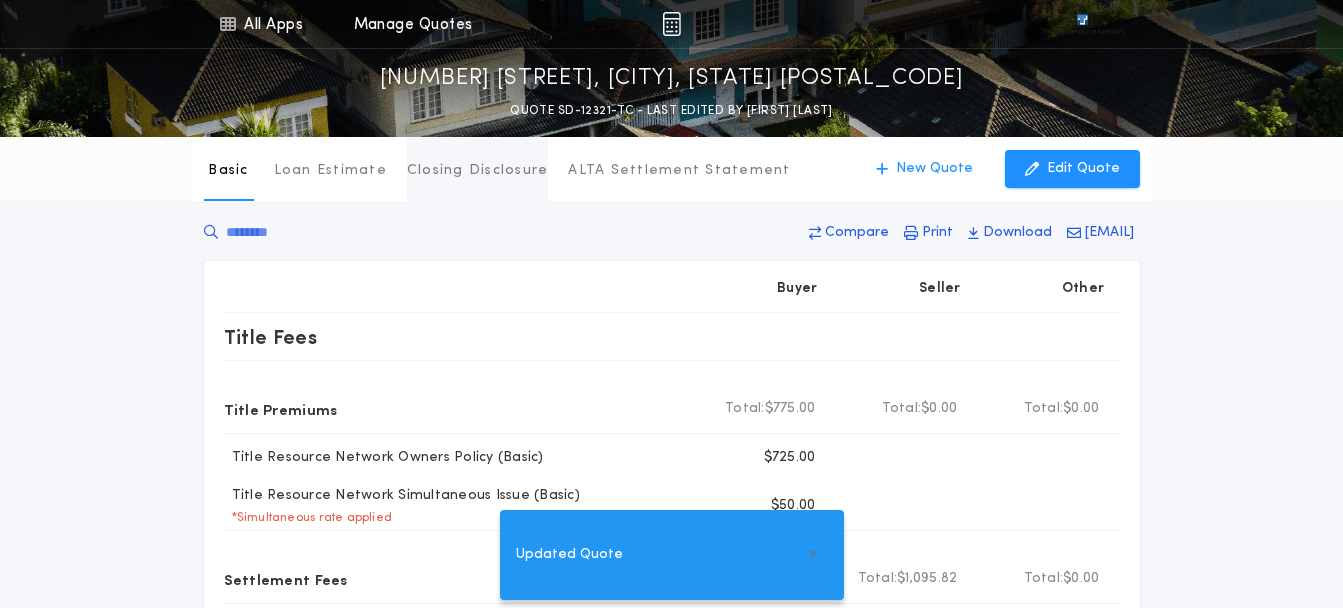 click on "Closing Disclosure" at bounding box center (478, 171) 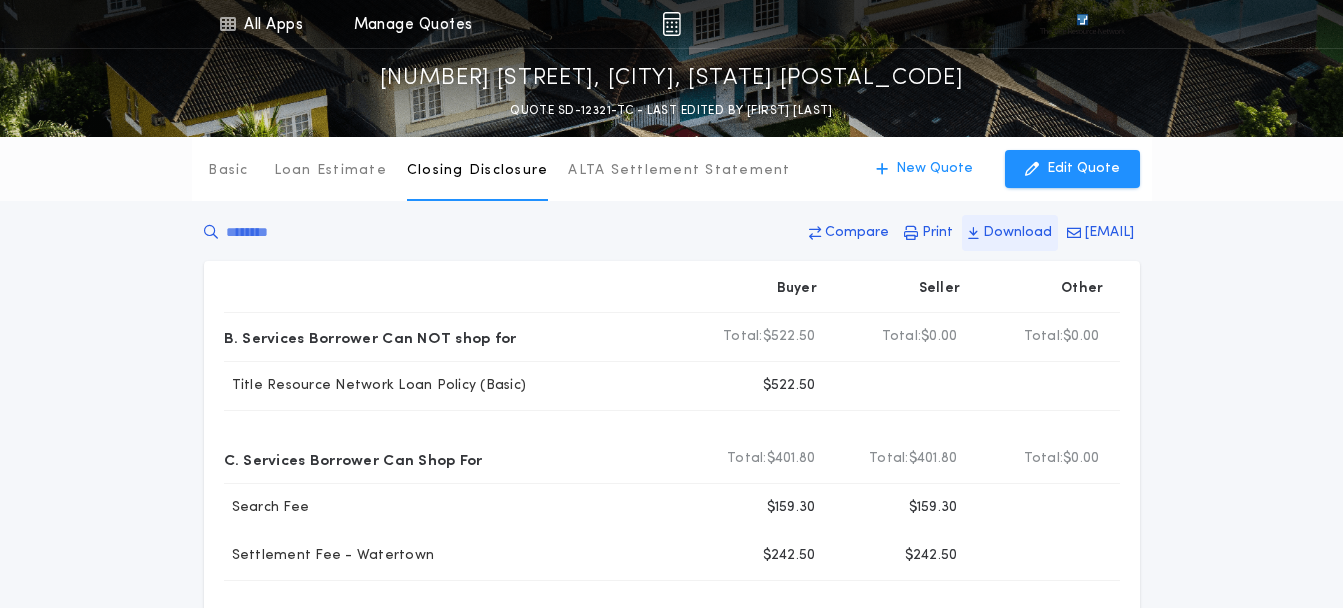 click on "Download" at bounding box center (857, 233) 